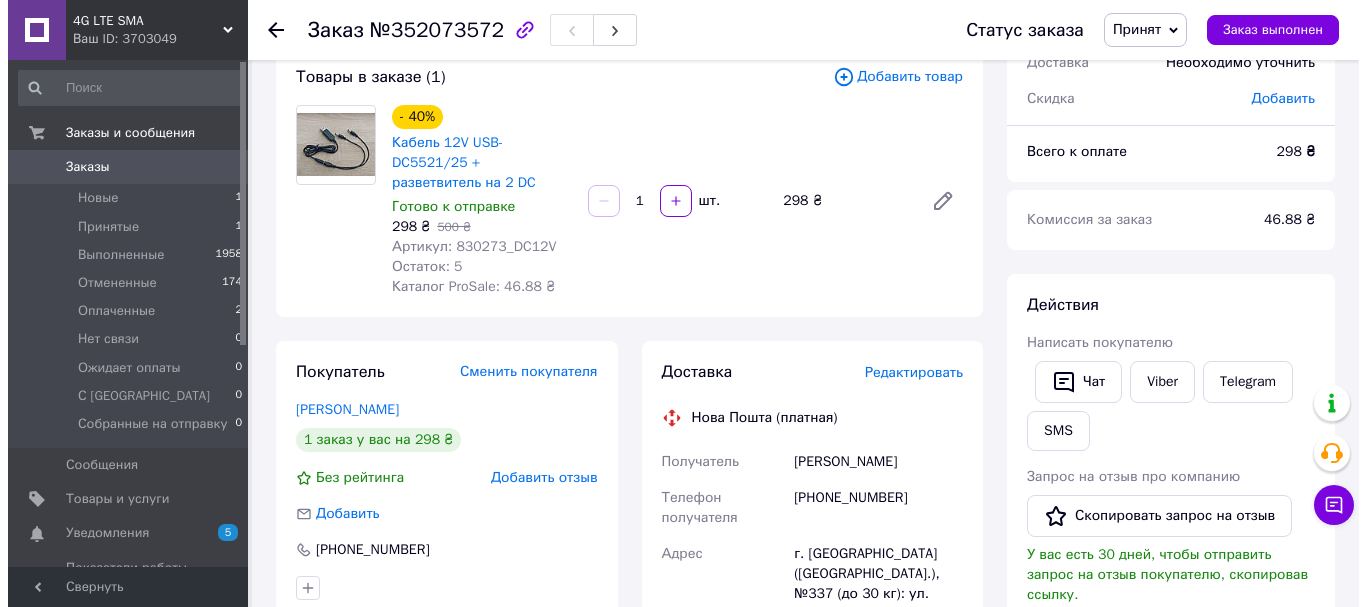 scroll, scrollTop: 300, scrollLeft: 0, axis: vertical 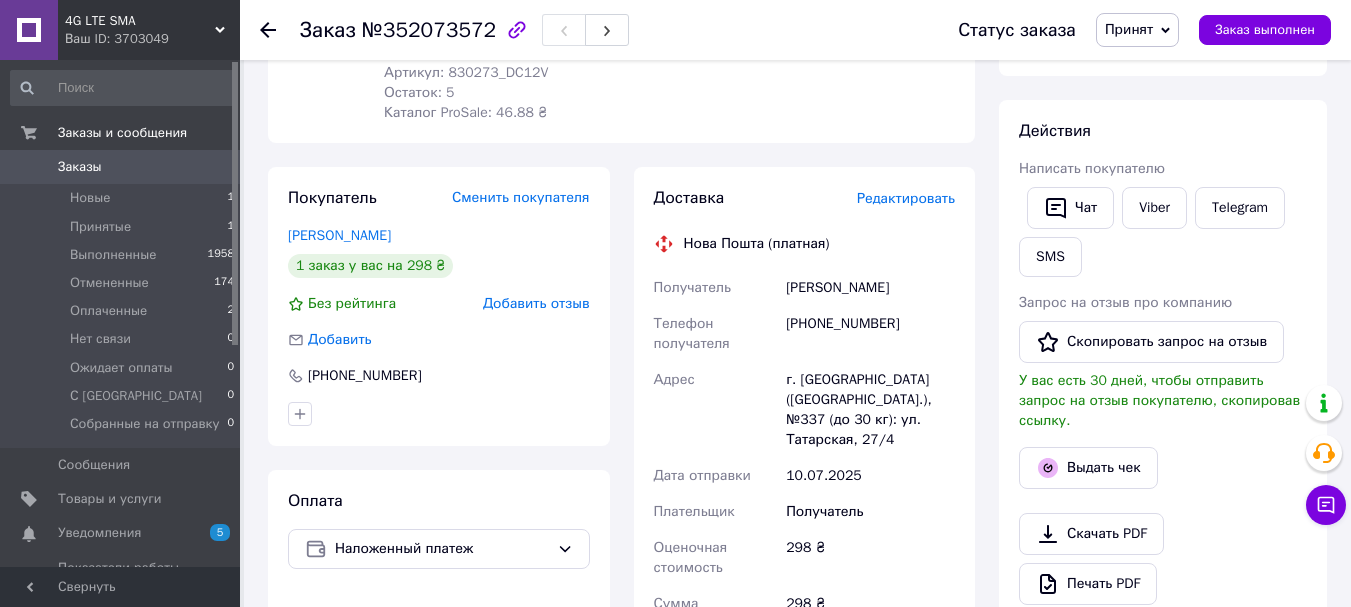 click on "Редактировать" at bounding box center (906, 198) 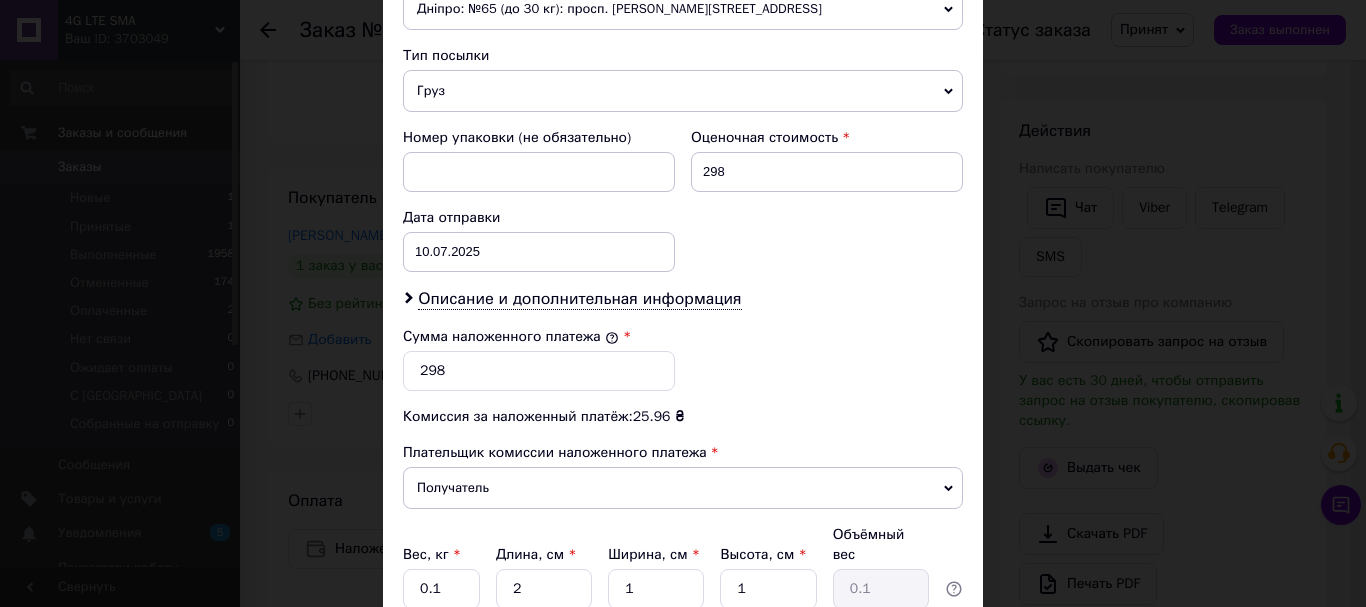 scroll, scrollTop: 619, scrollLeft: 0, axis: vertical 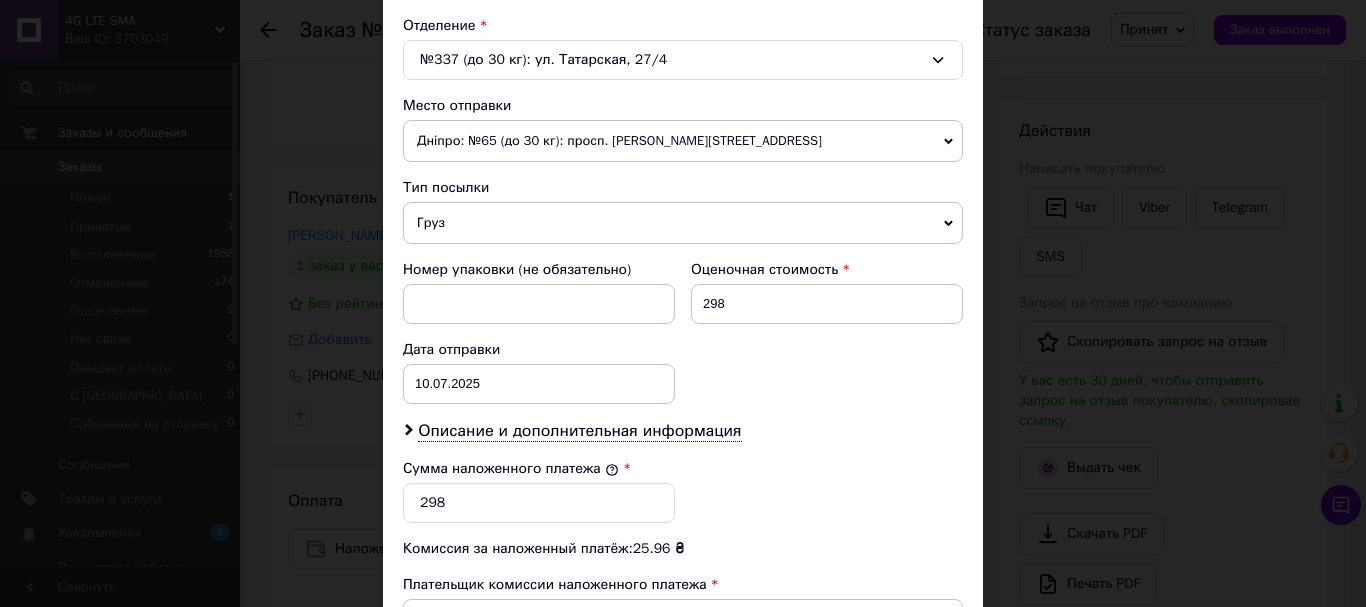 click on "Груз" at bounding box center [683, 223] 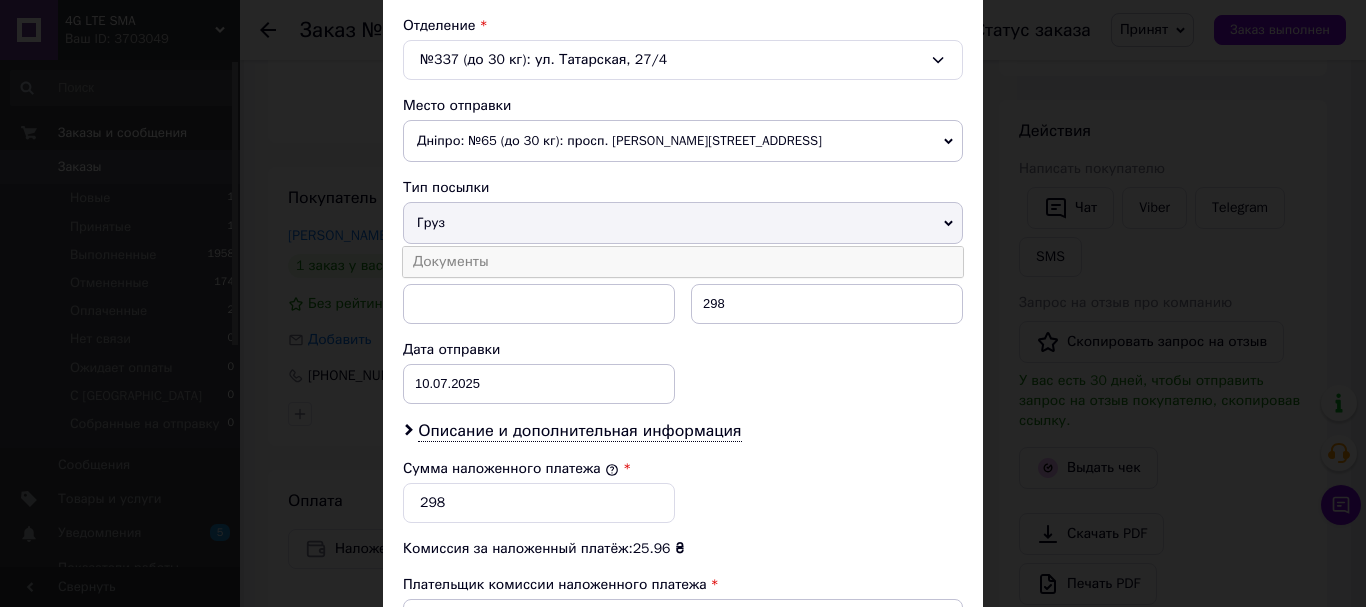 click on "Документы" at bounding box center (683, 262) 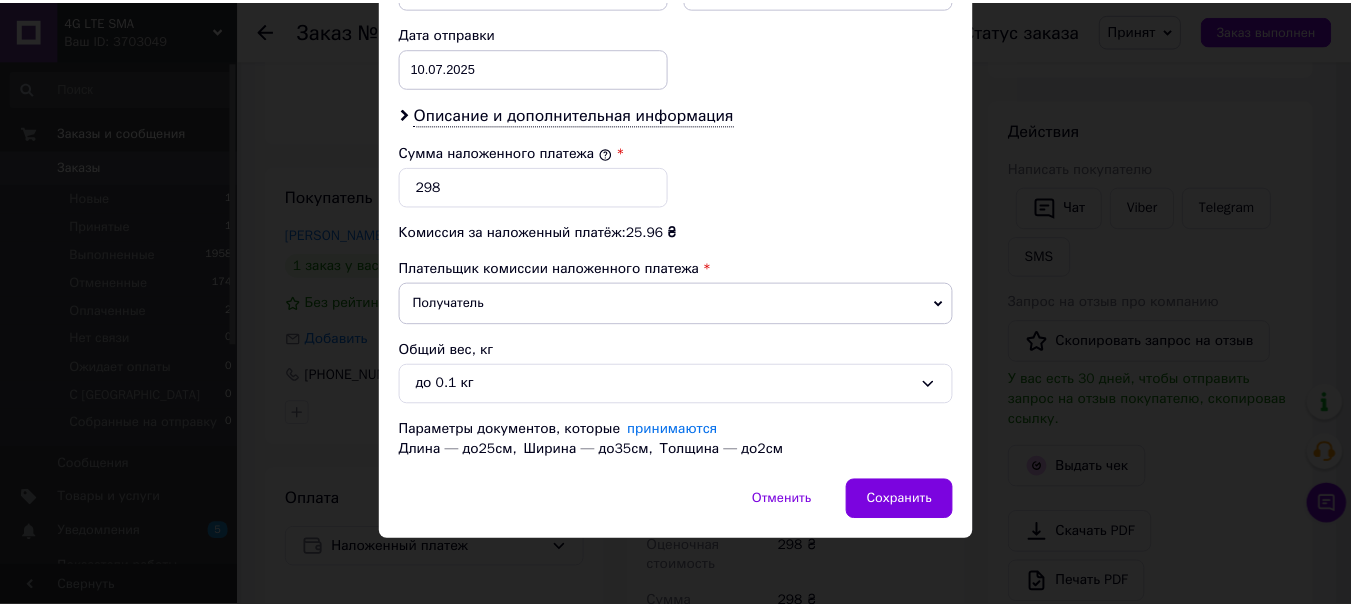 scroll, scrollTop: 939, scrollLeft: 0, axis: vertical 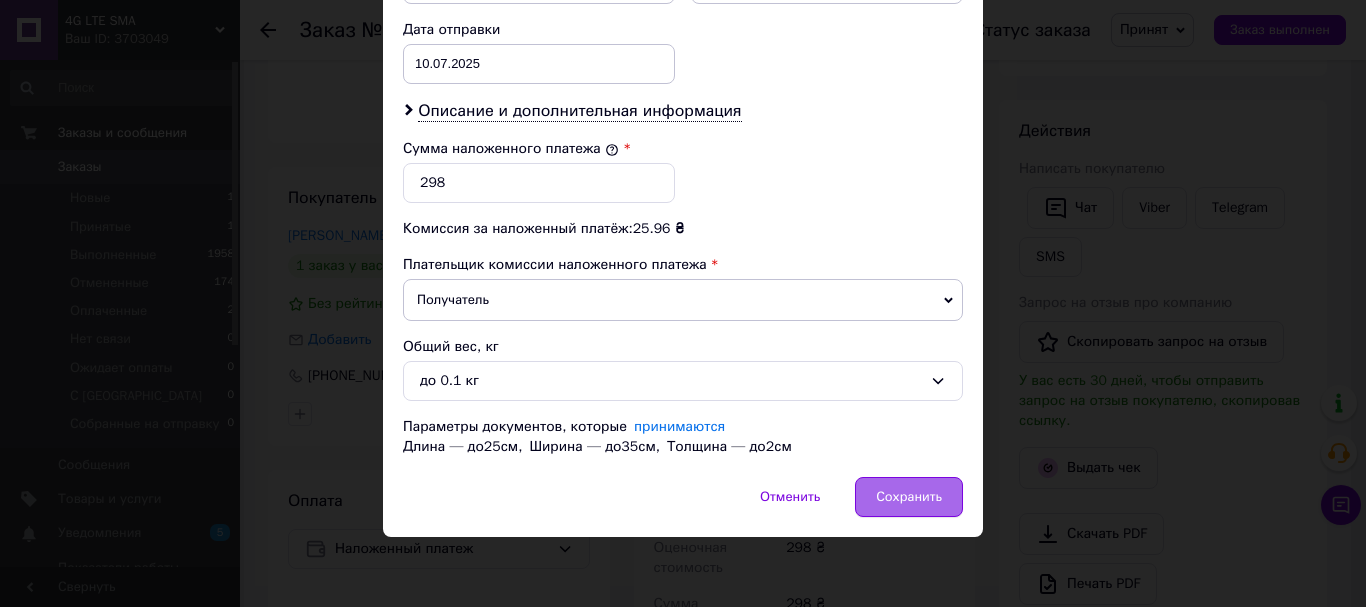 click on "Сохранить" at bounding box center [909, 497] 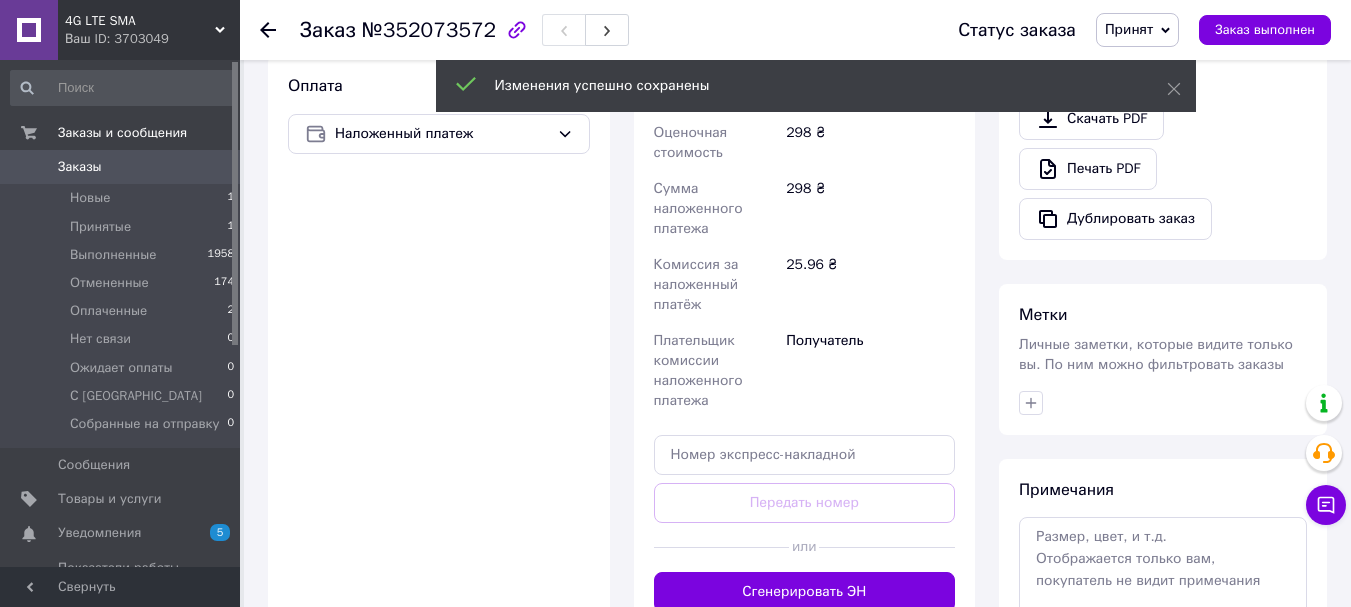 scroll, scrollTop: 900, scrollLeft: 0, axis: vertical 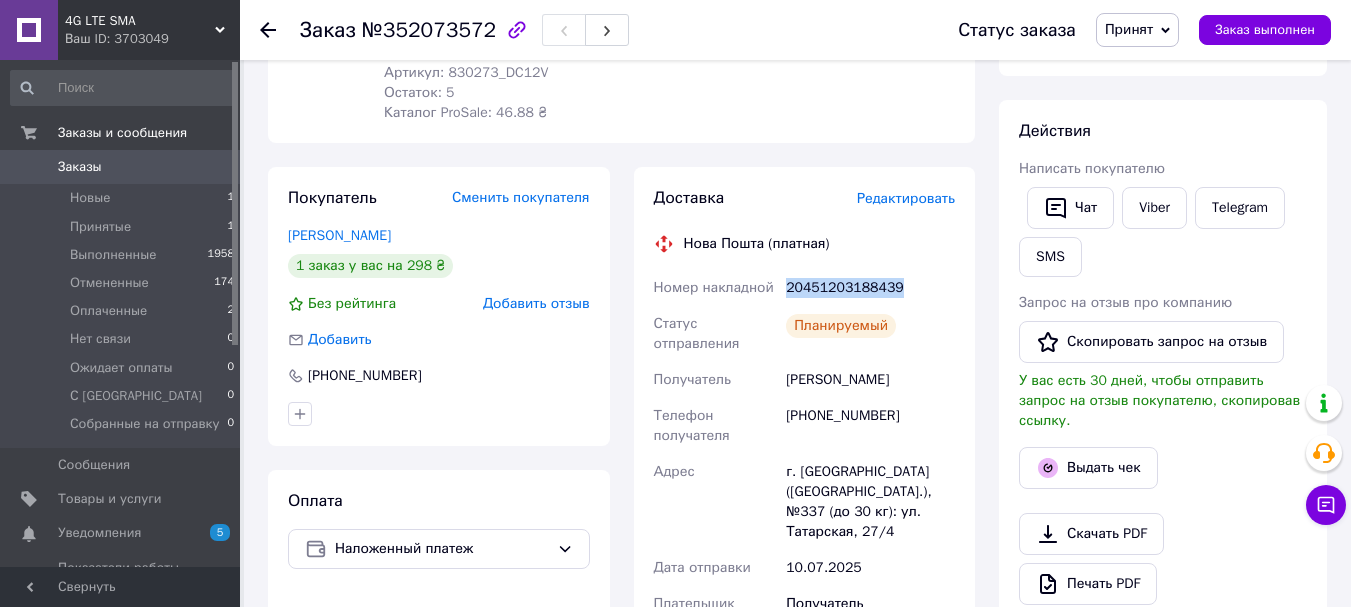 drag, startPoint x: 897, startPoint y: 263, endPoint x: 785, endPoint y: 277, distance: 112.871605 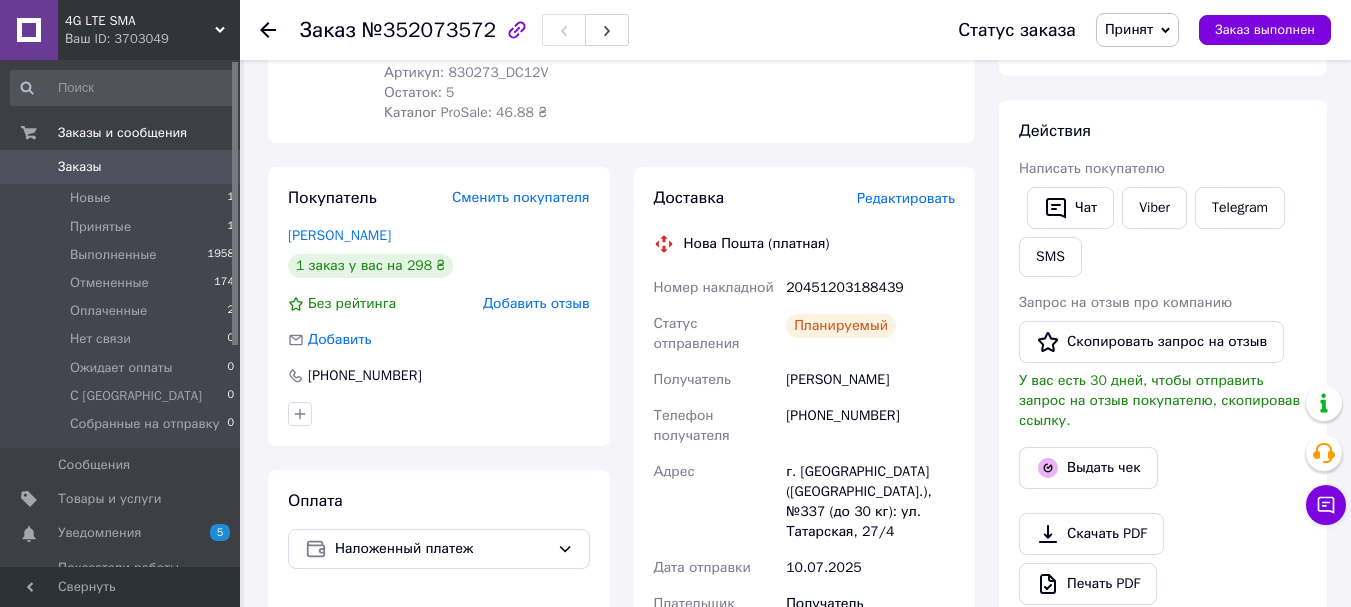click 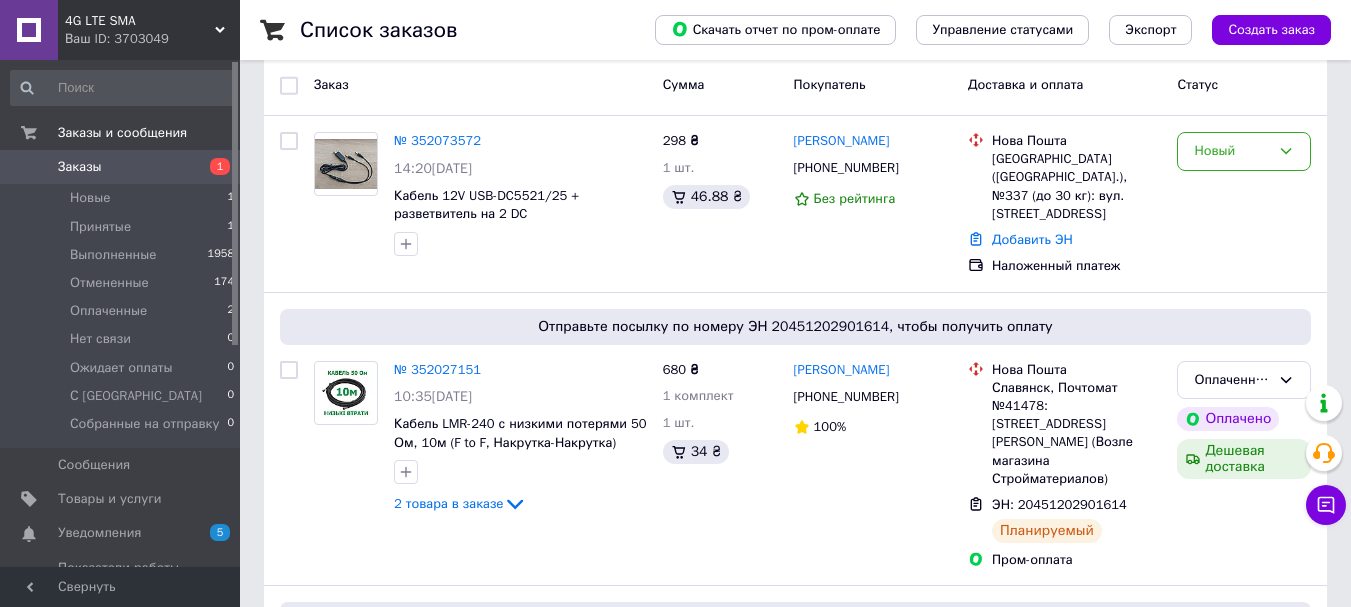 scroll, scrollTop: 0, scrollLeft: 0, axis: both 